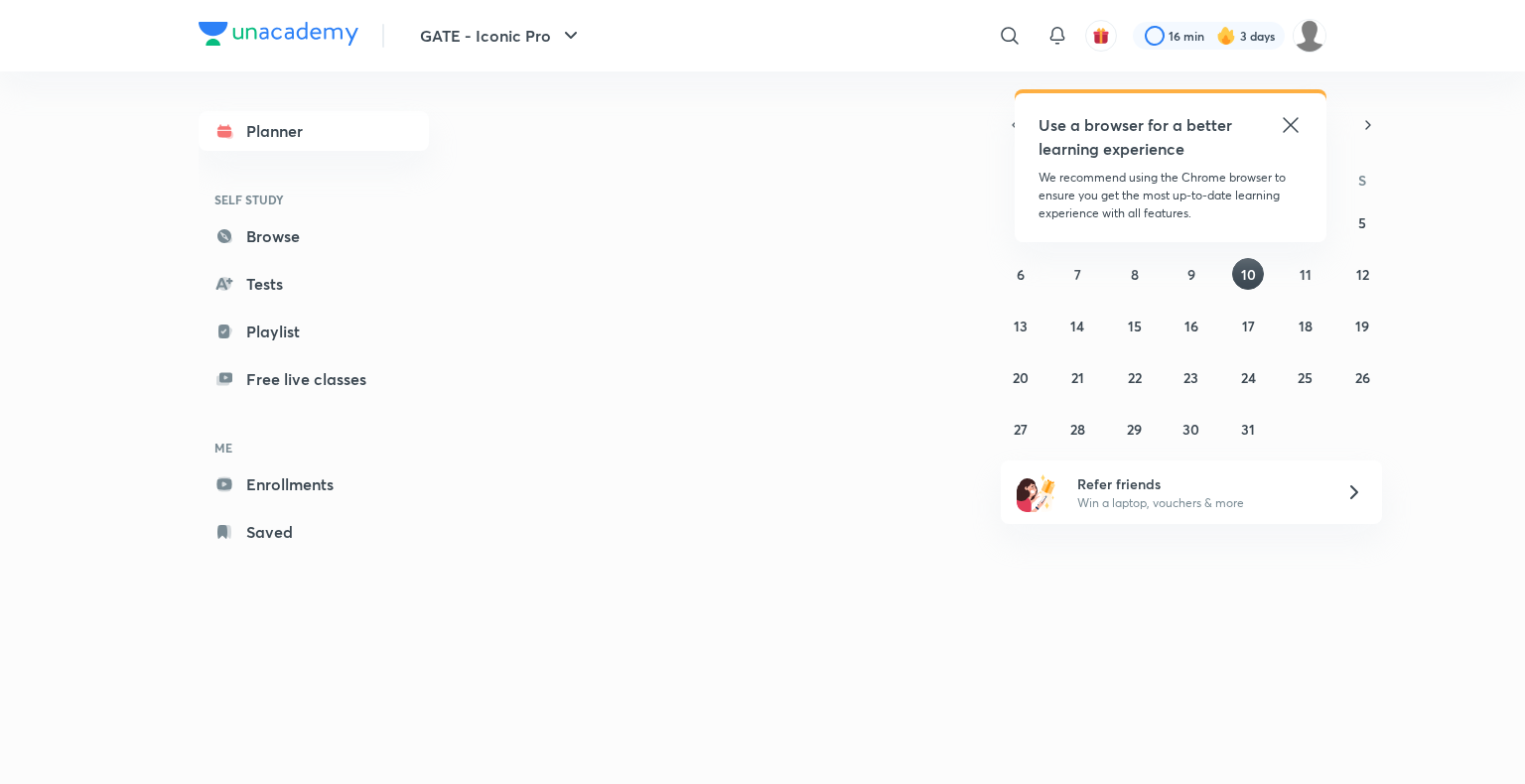 scroll, scrollTop: 0, scrollLeft: 0, axis: both 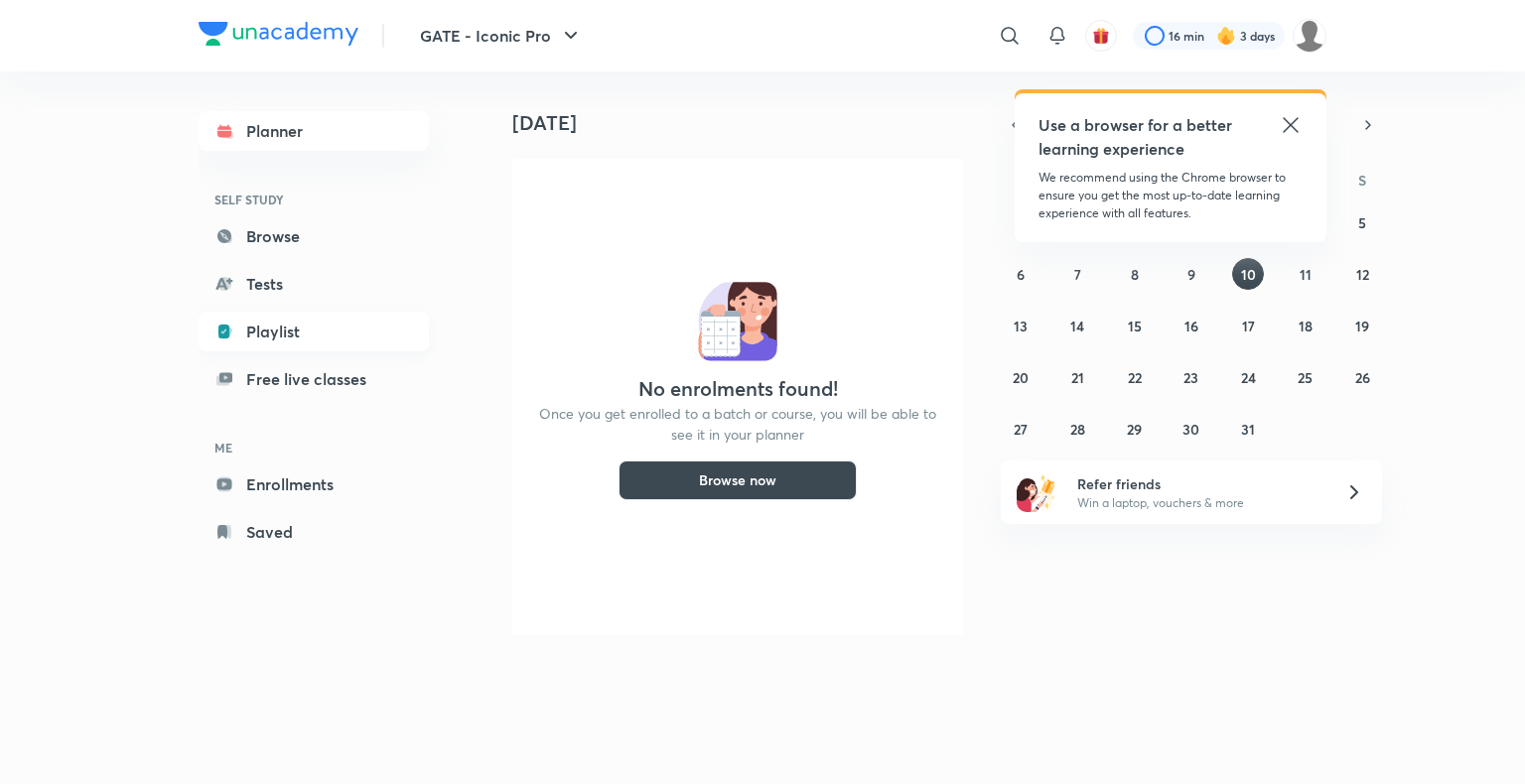 click on "Playlist" at bounding box center (314, 331) 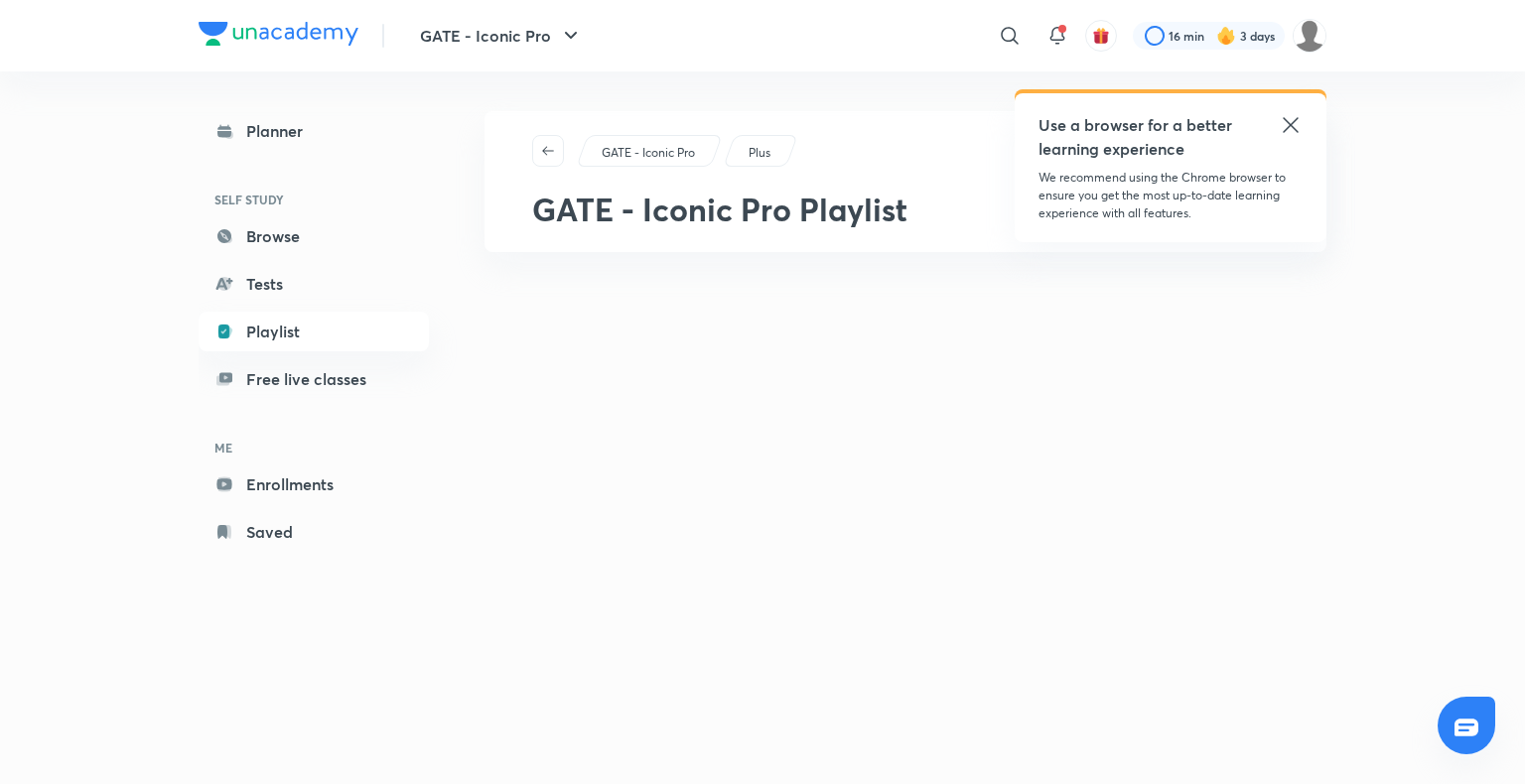 click 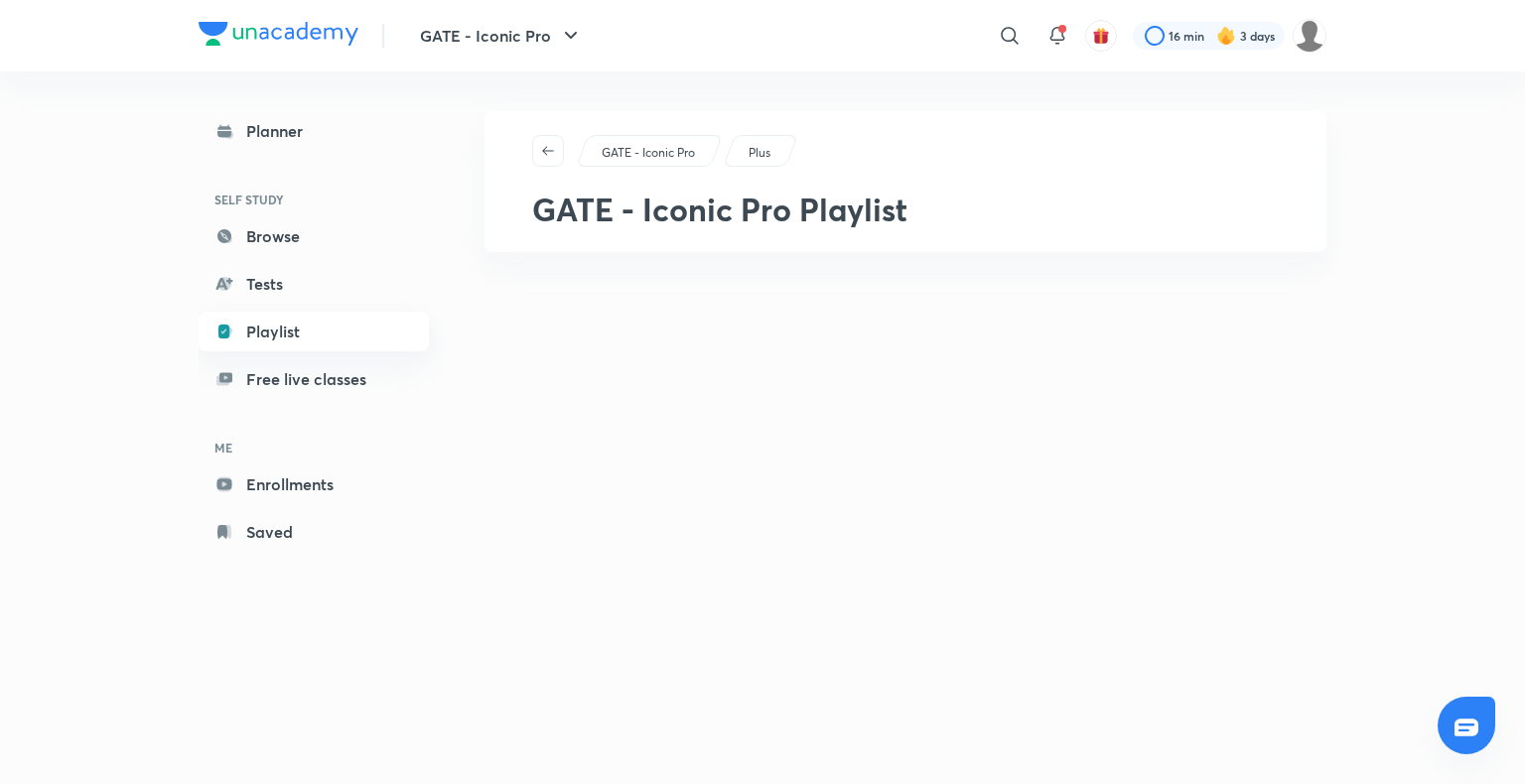 click on "Playlist" at bounding box center (314, 331) 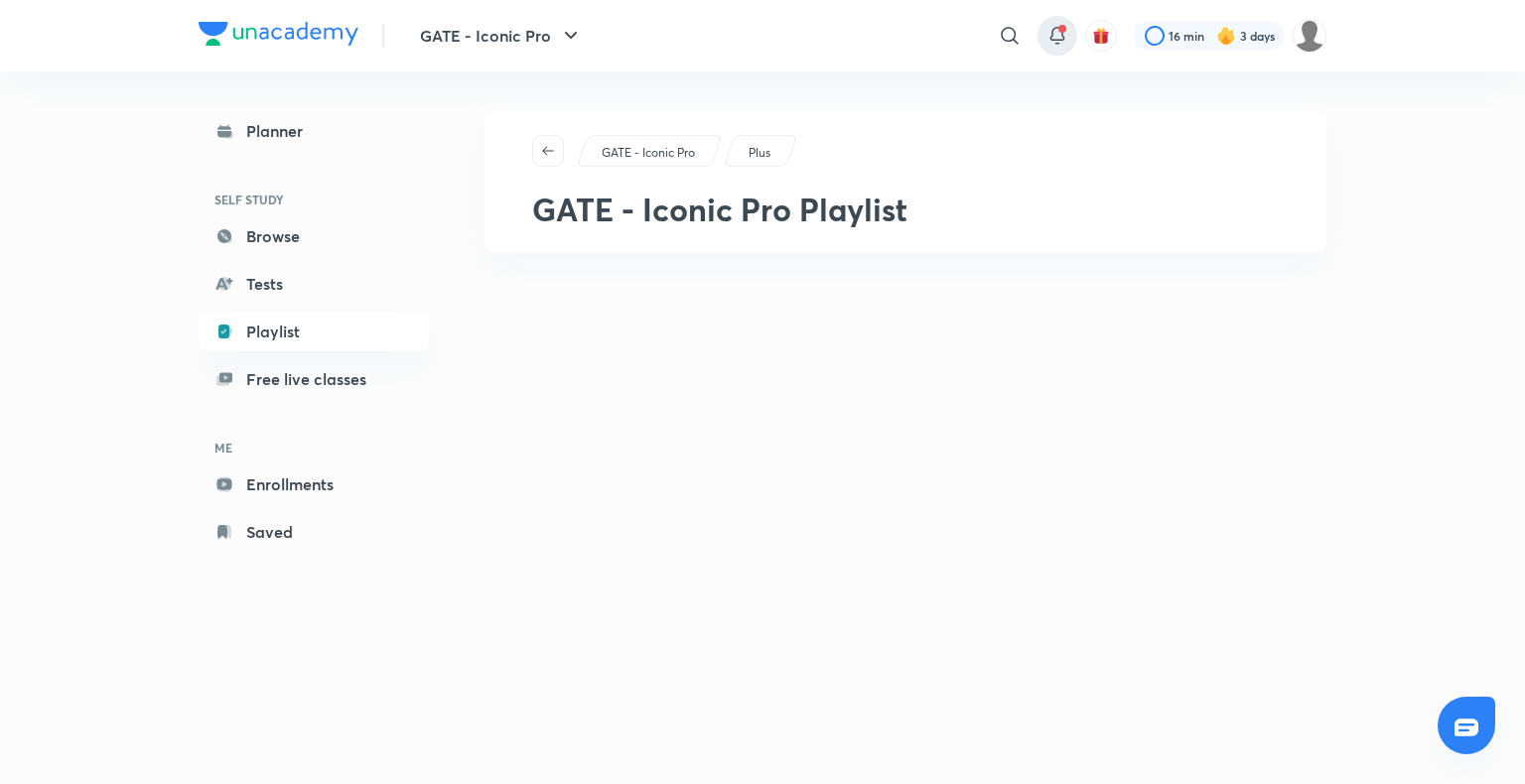click at bounding box center [1062, 29] 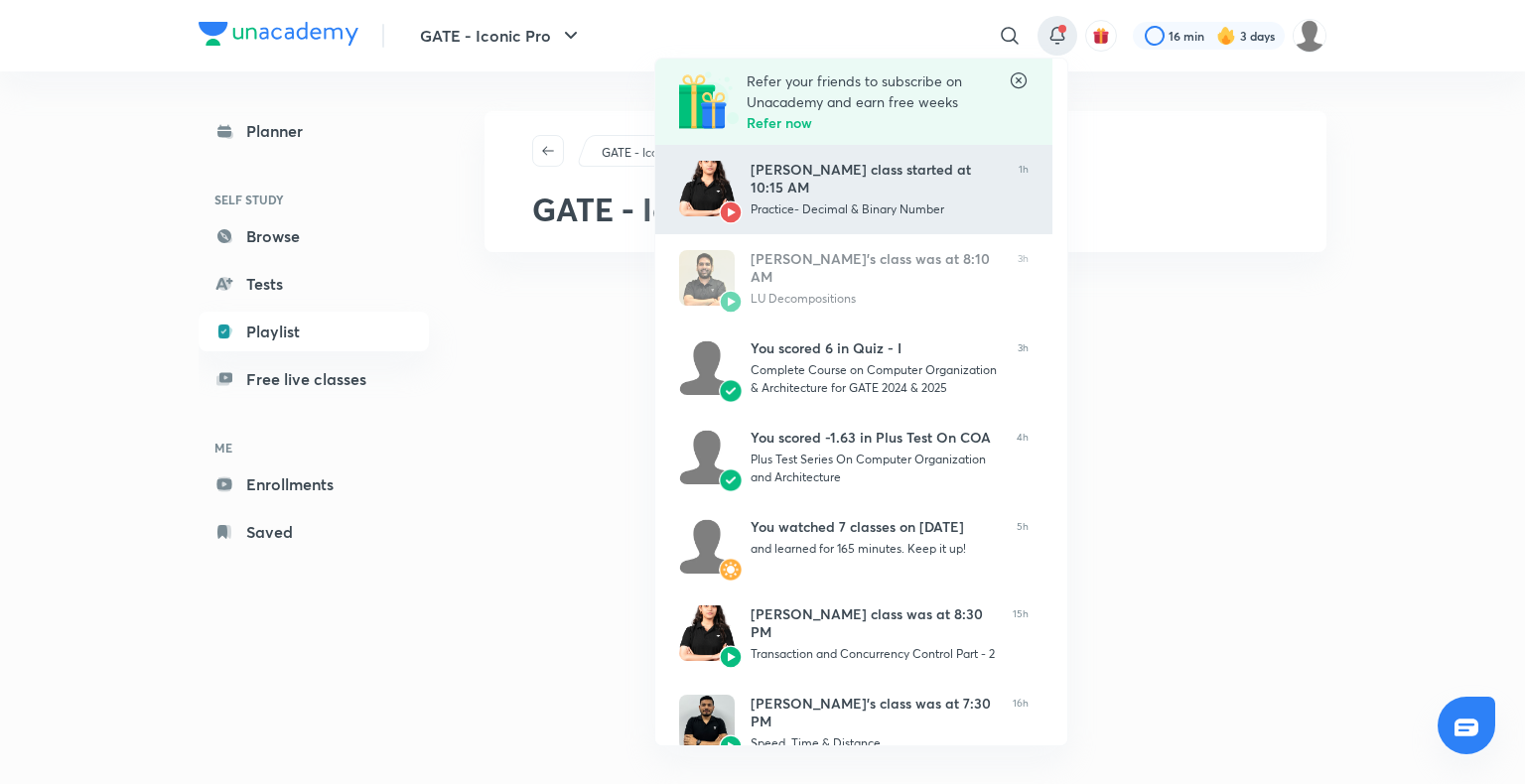 click on "[PERSON_NAME] class started at 10:15 AM" at bounding box center [877, 179] 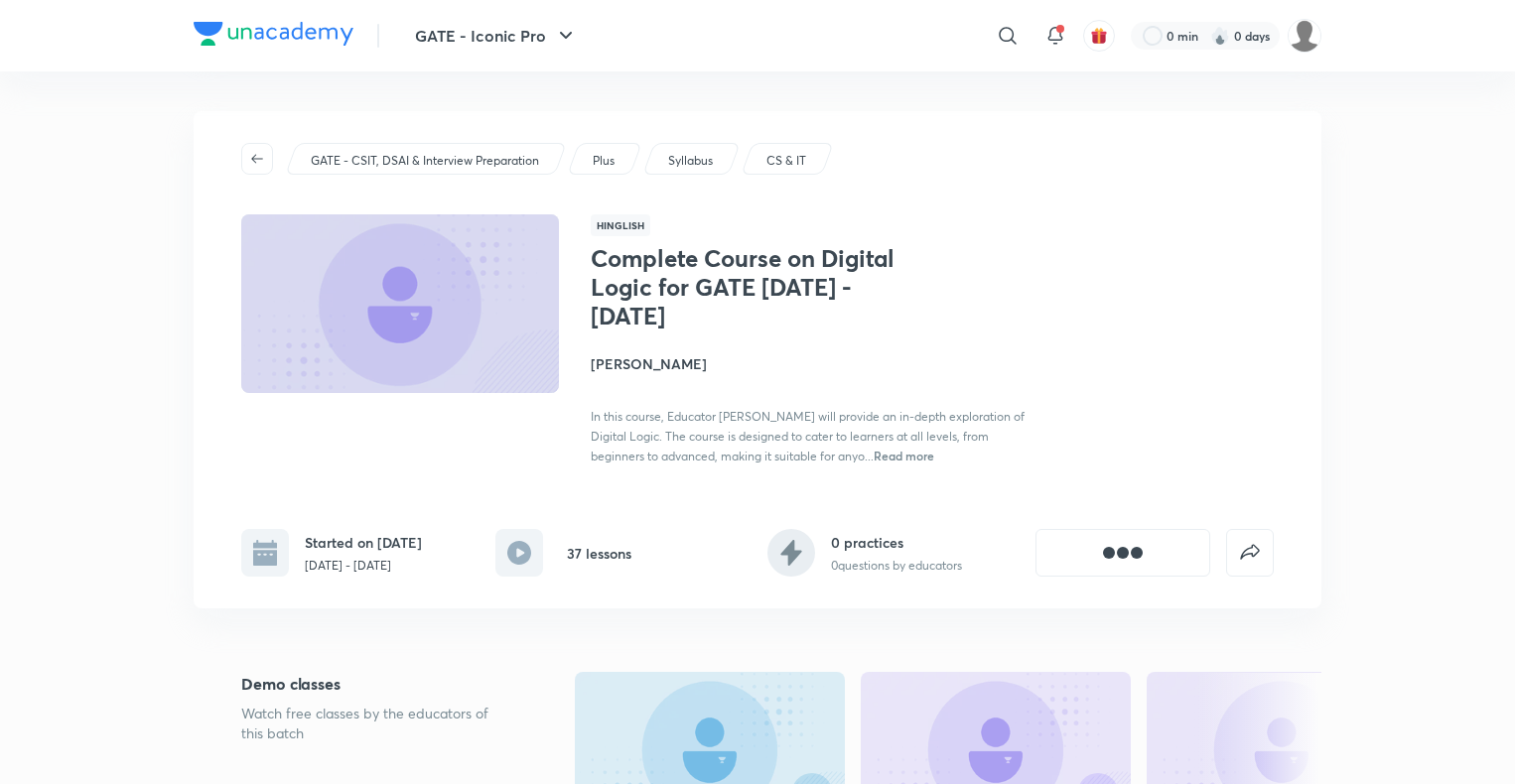 scroll, scrollTop: 0, scrollLeft: 0, axis: both 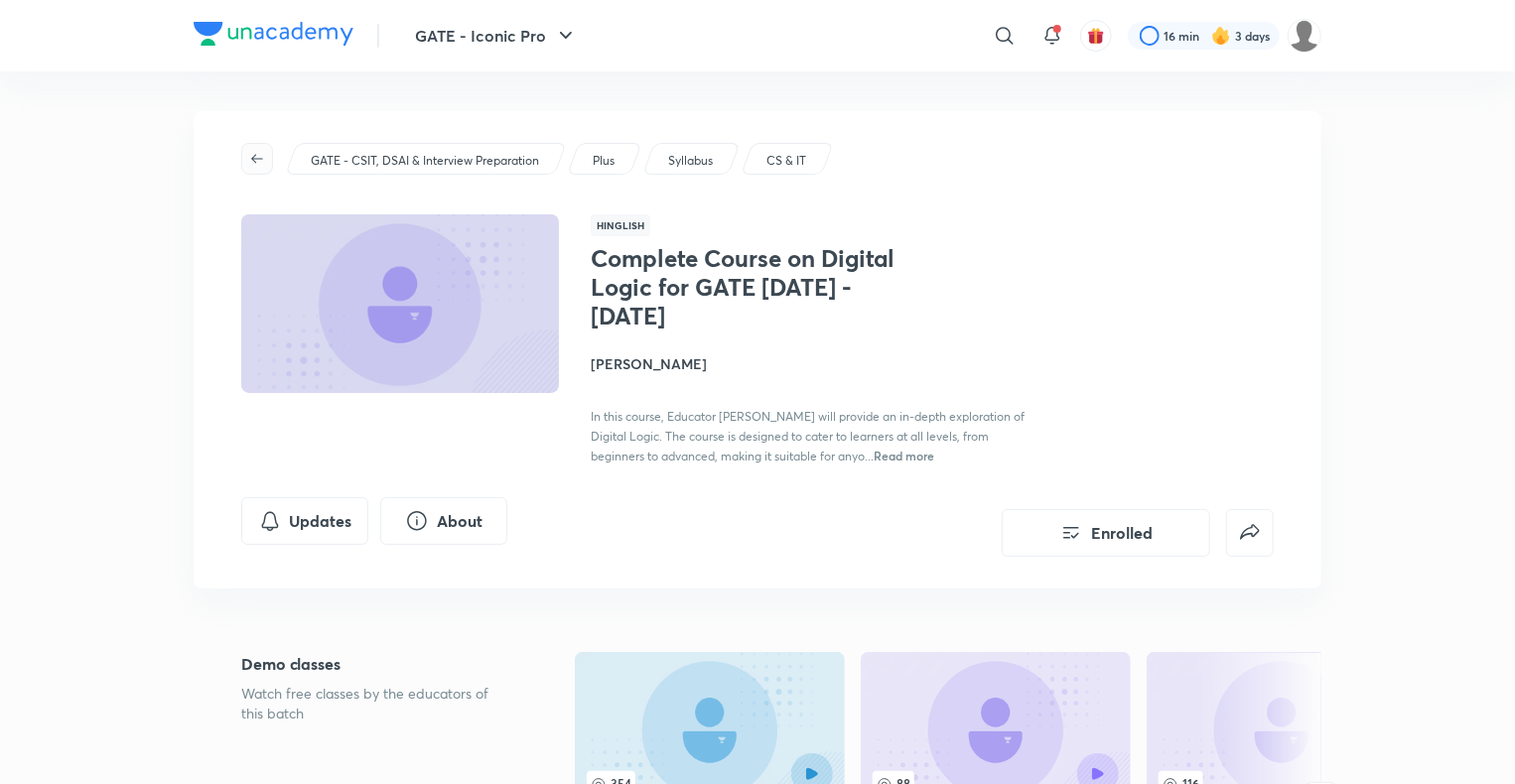 click at bounding box center [257, 159] 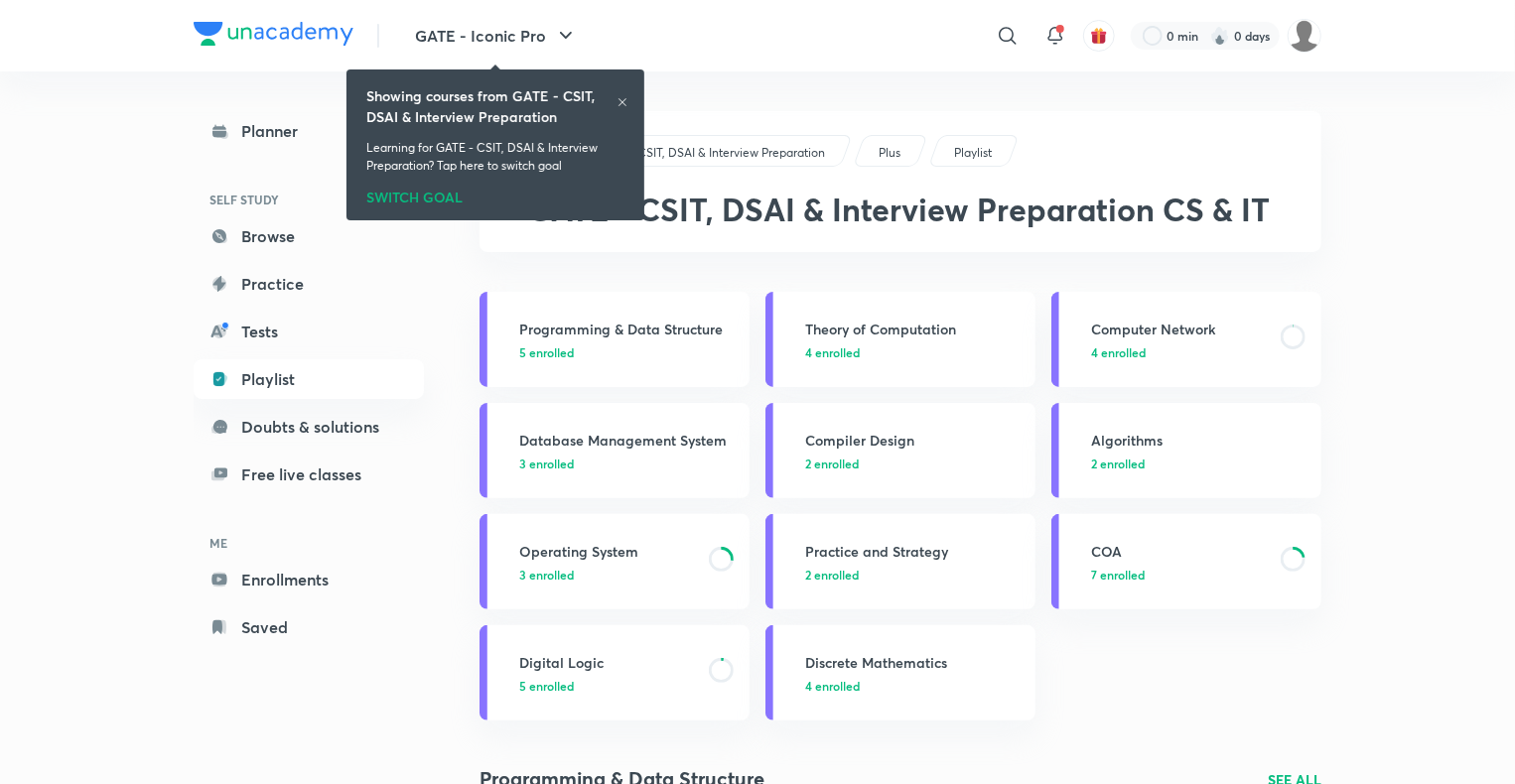 click on "Planner SELF STUDY Browse Practice Tests Playlist Doubts & solutions Free live classes ME Enrollments Saved" at bounding box center (309, 379) 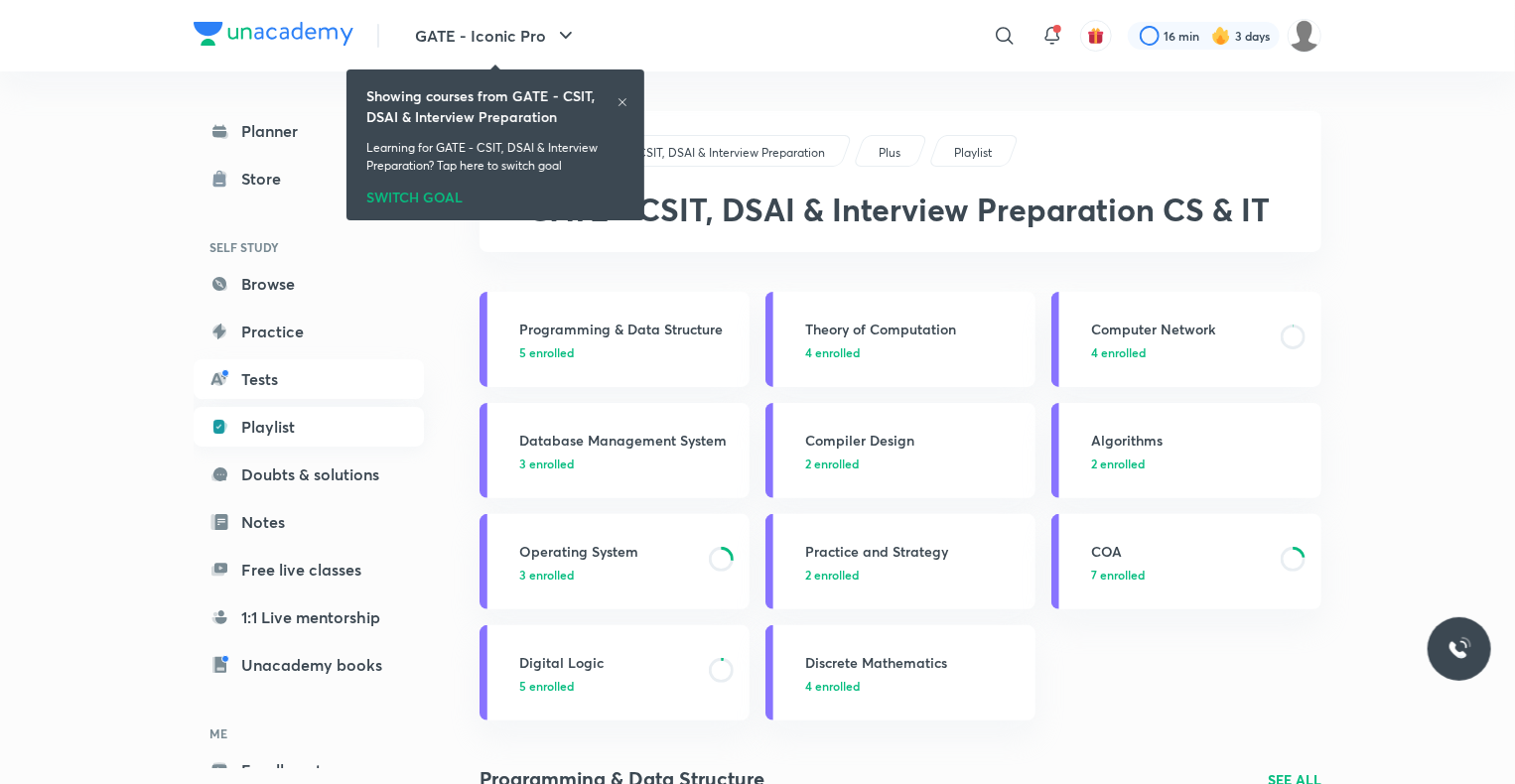 click on "Playlist" at bounding box center [309, 427] 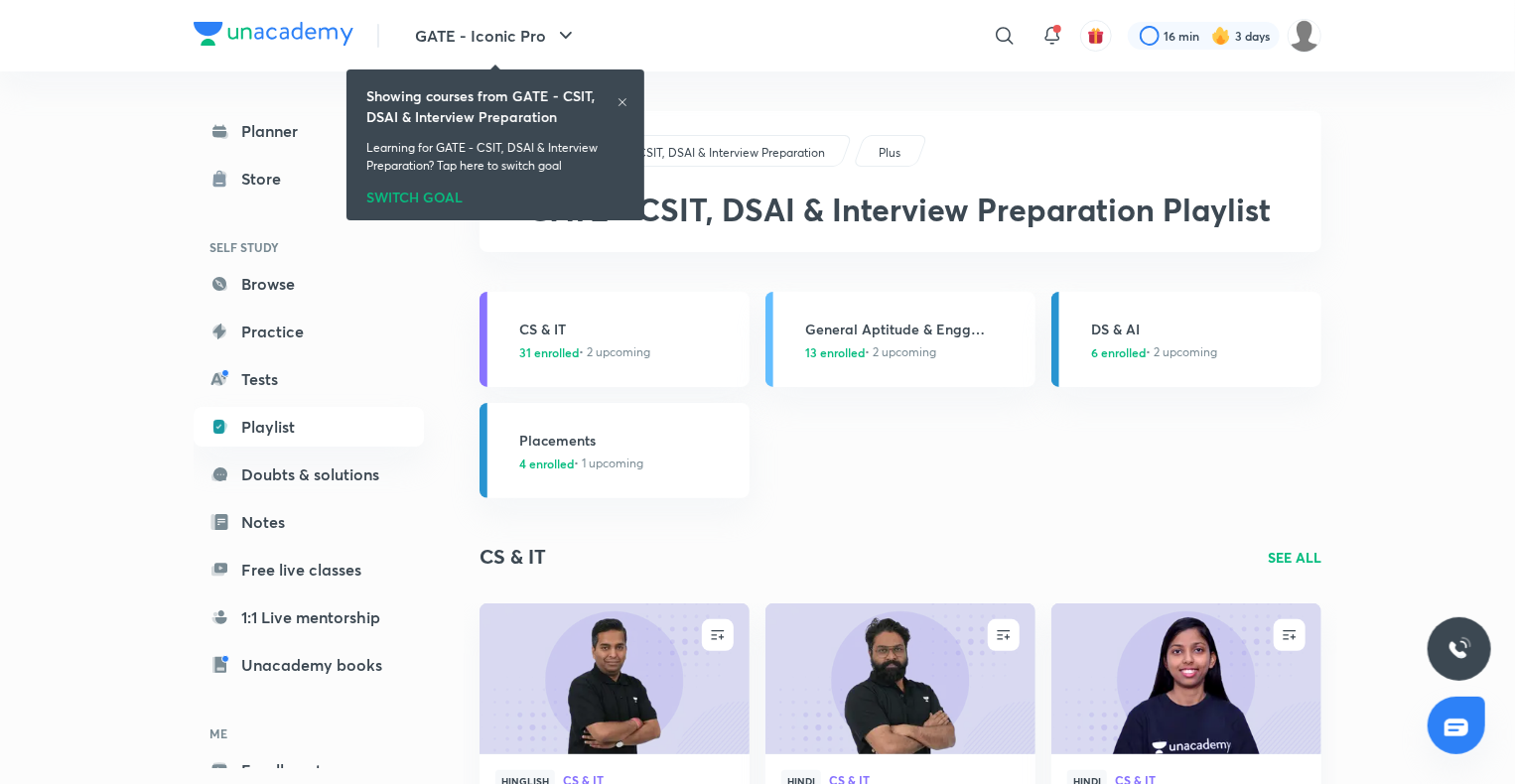 click 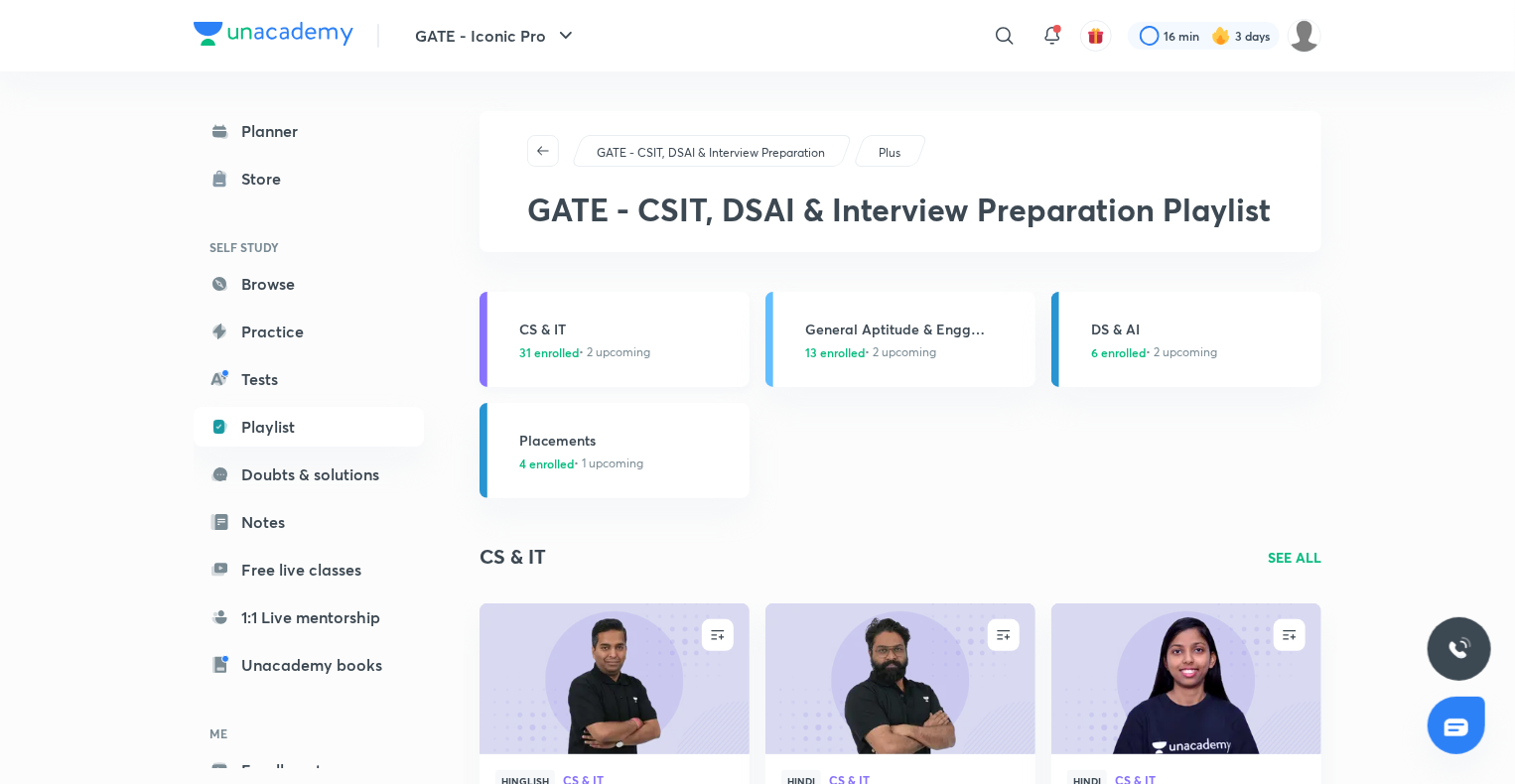 click on "CS & IT 31 enrolled  • 2 upcoming" at bounding box center [628, 339] 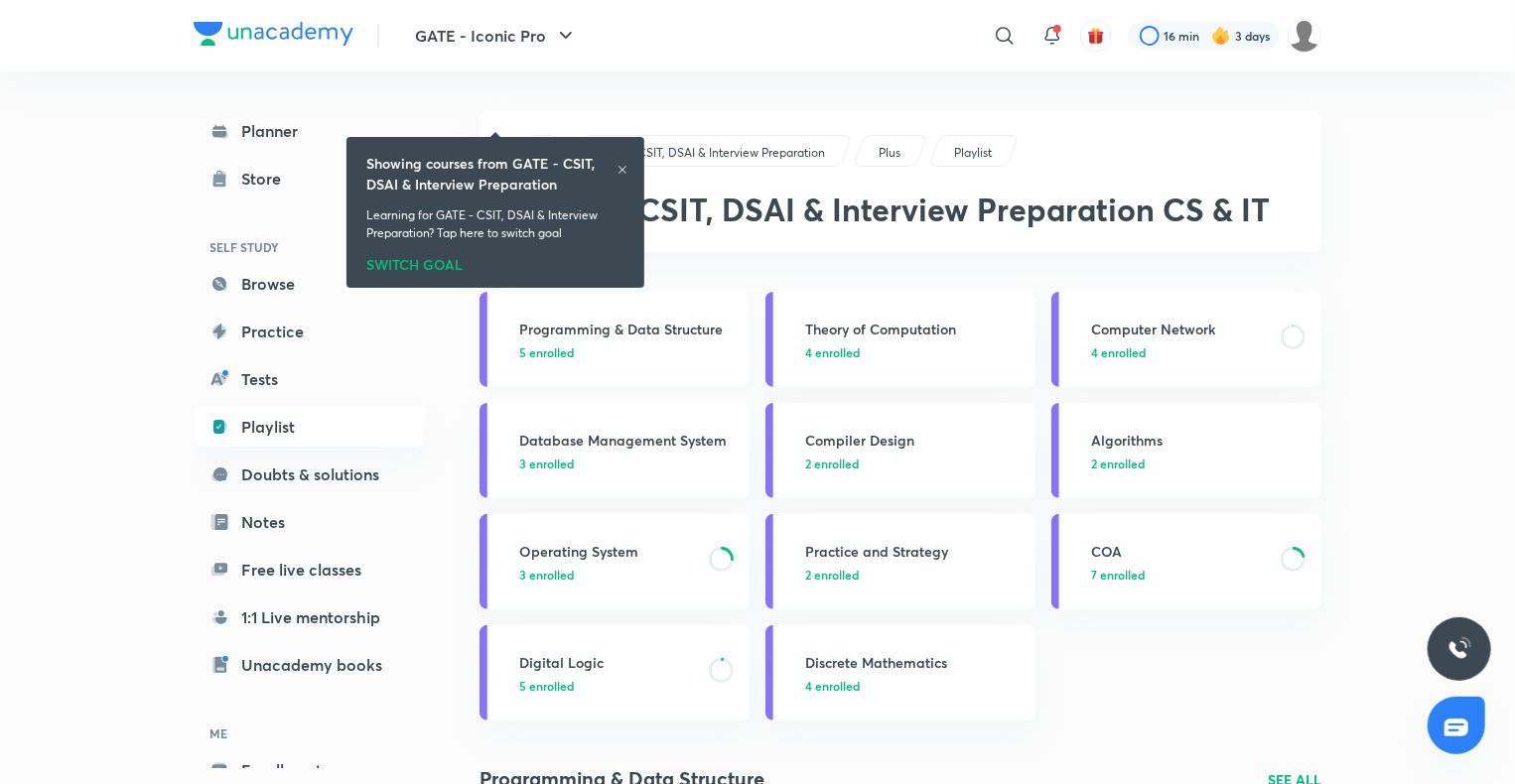 scroll, scrollTop: 67, scrollLeft: 0, axis: vertical 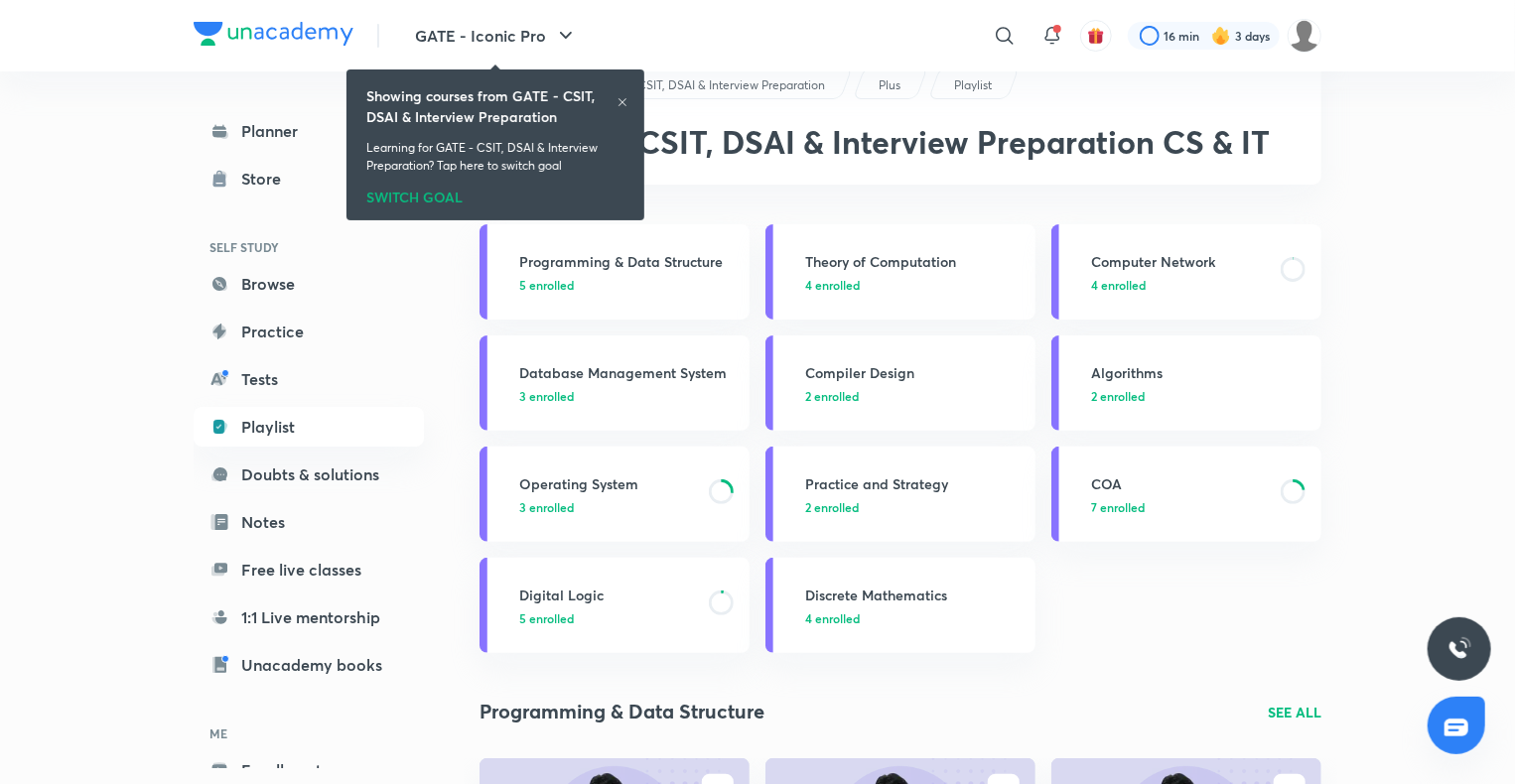 click 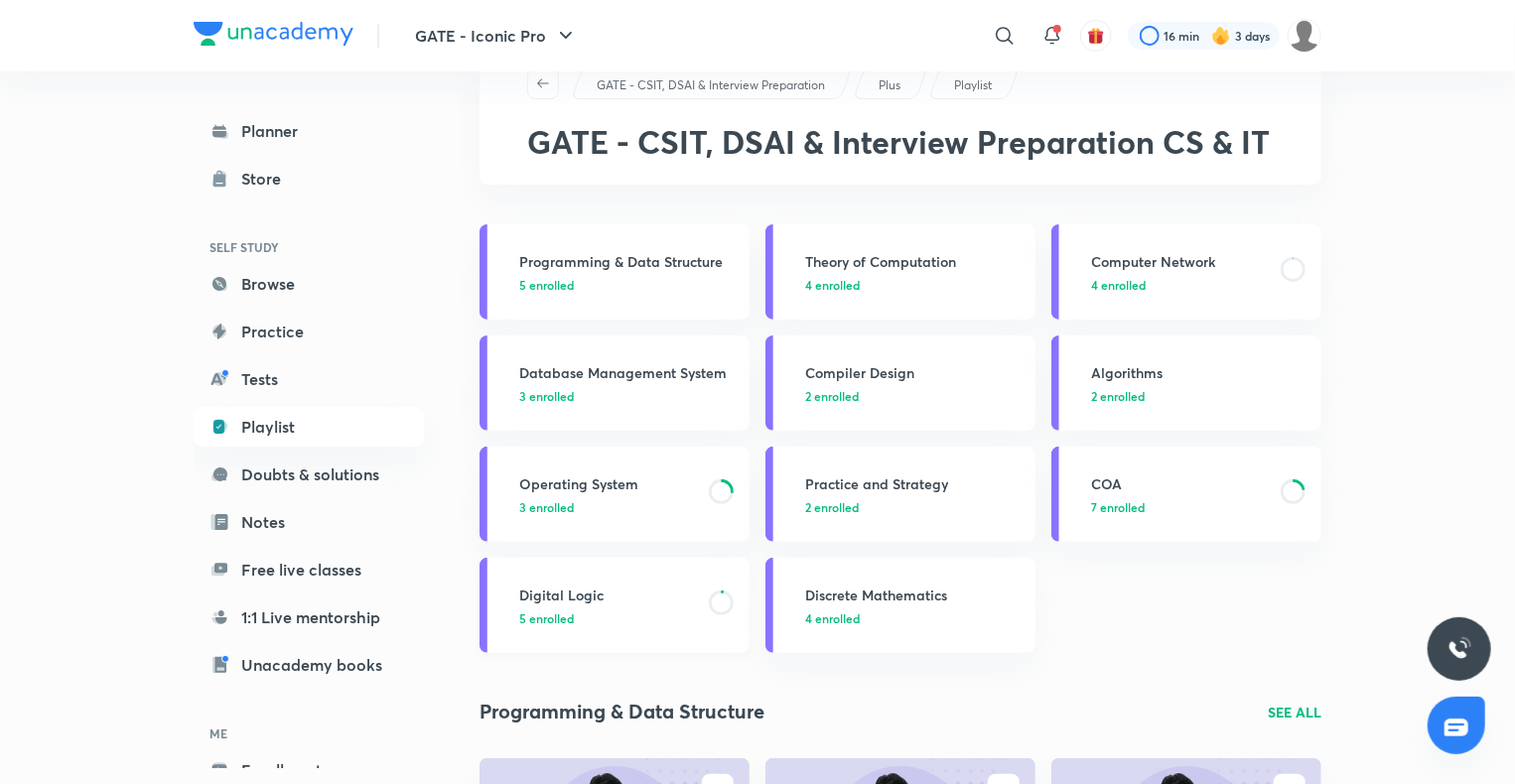 click on "Digital Logic" at bounding box center [608, 594] 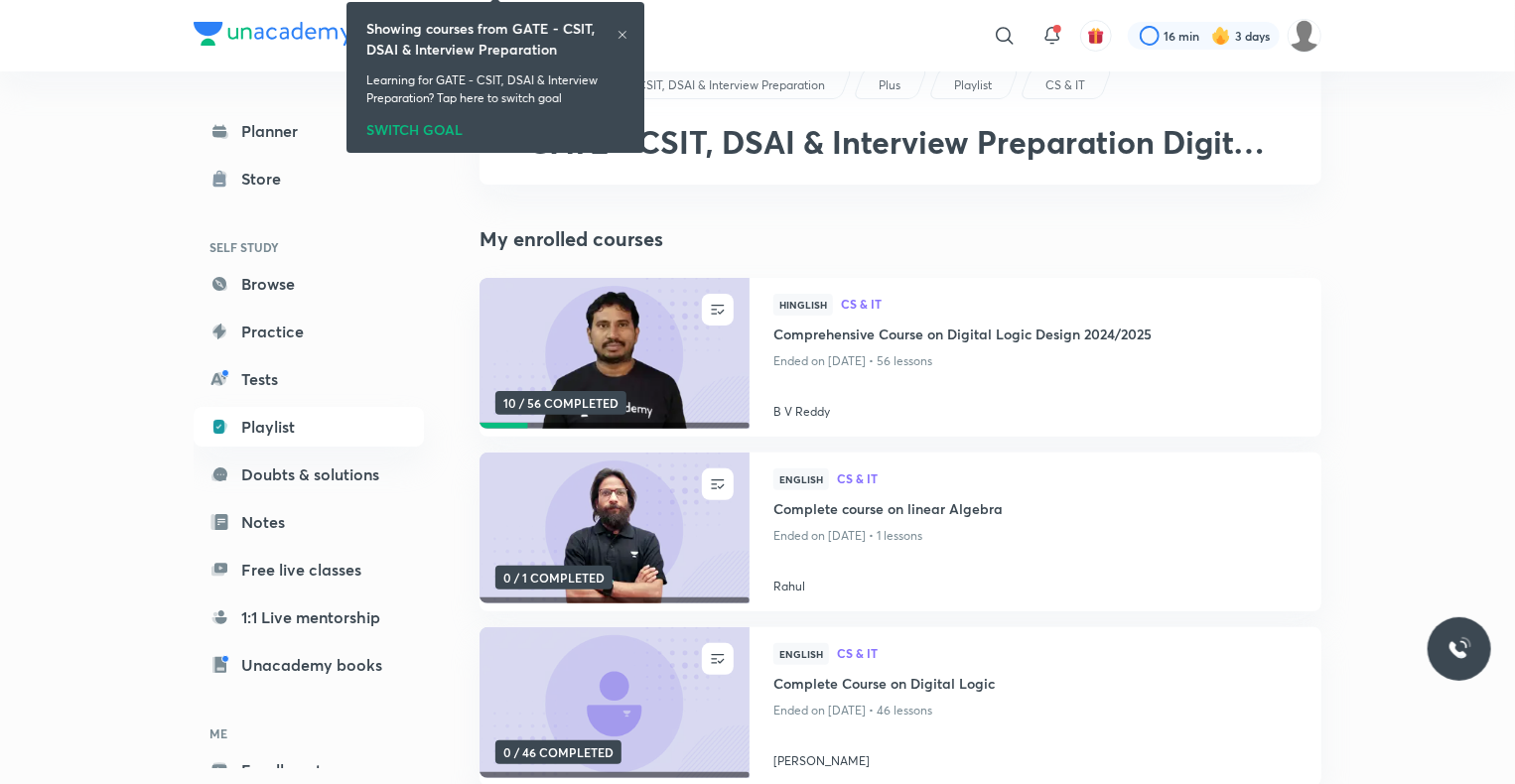 scroll, scrollTop: 0, scrollLeft: 0, axis: both 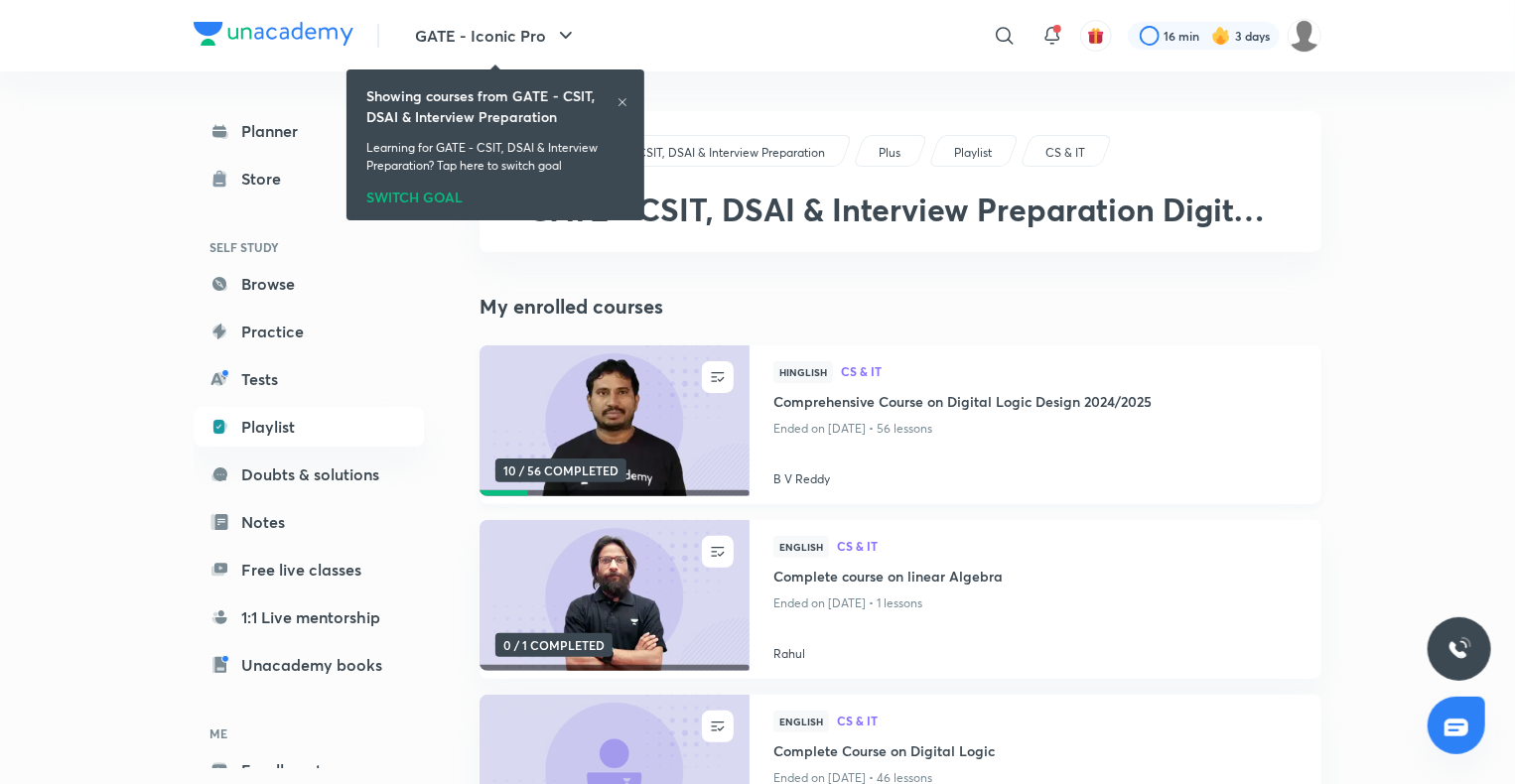 click on "Comprehensive Course on Digital Logic Design 2024/2025" at bounding box center (1035, 403) 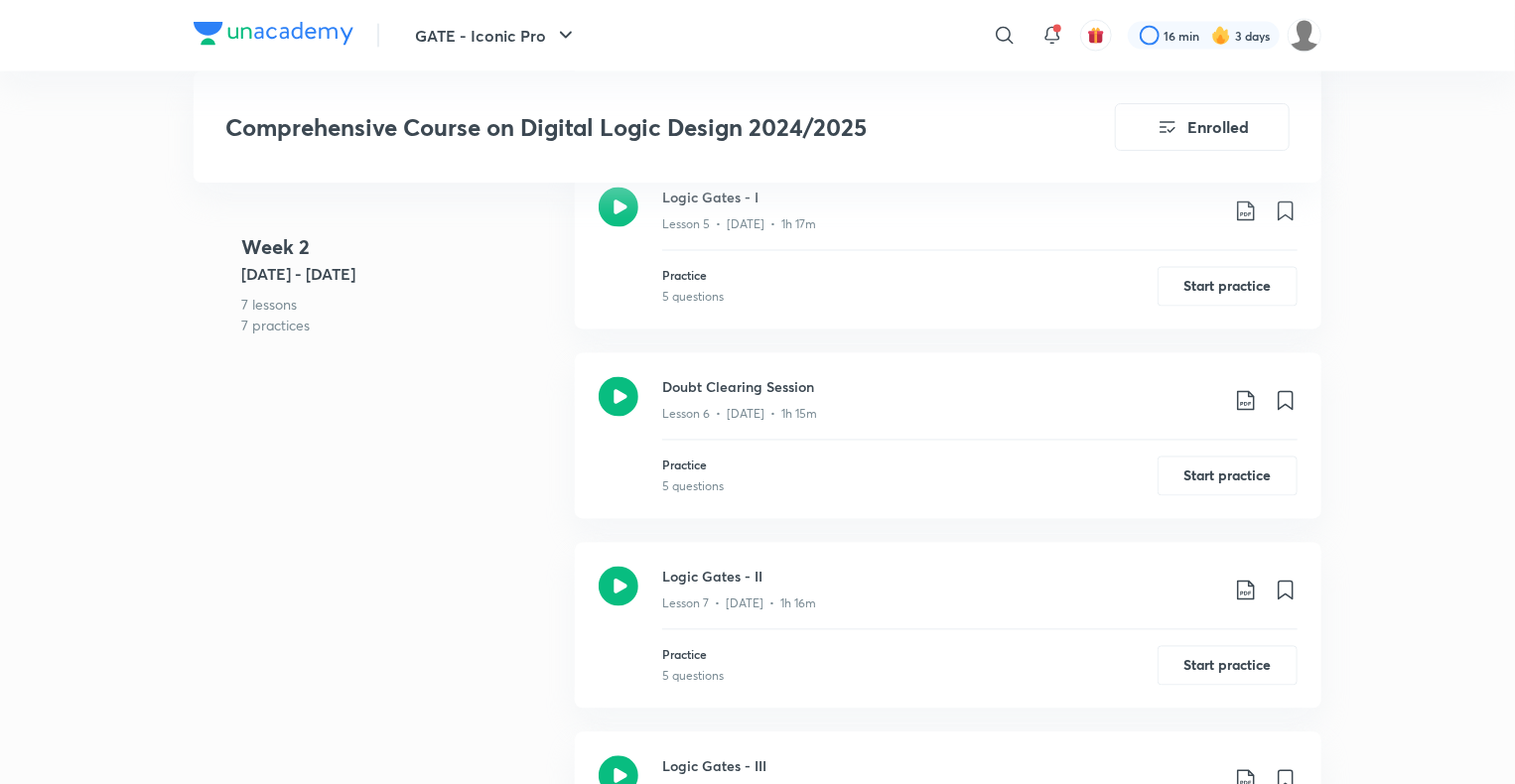scroll, scrollTop: 1709, scrollLeft: 0, axis: vertical 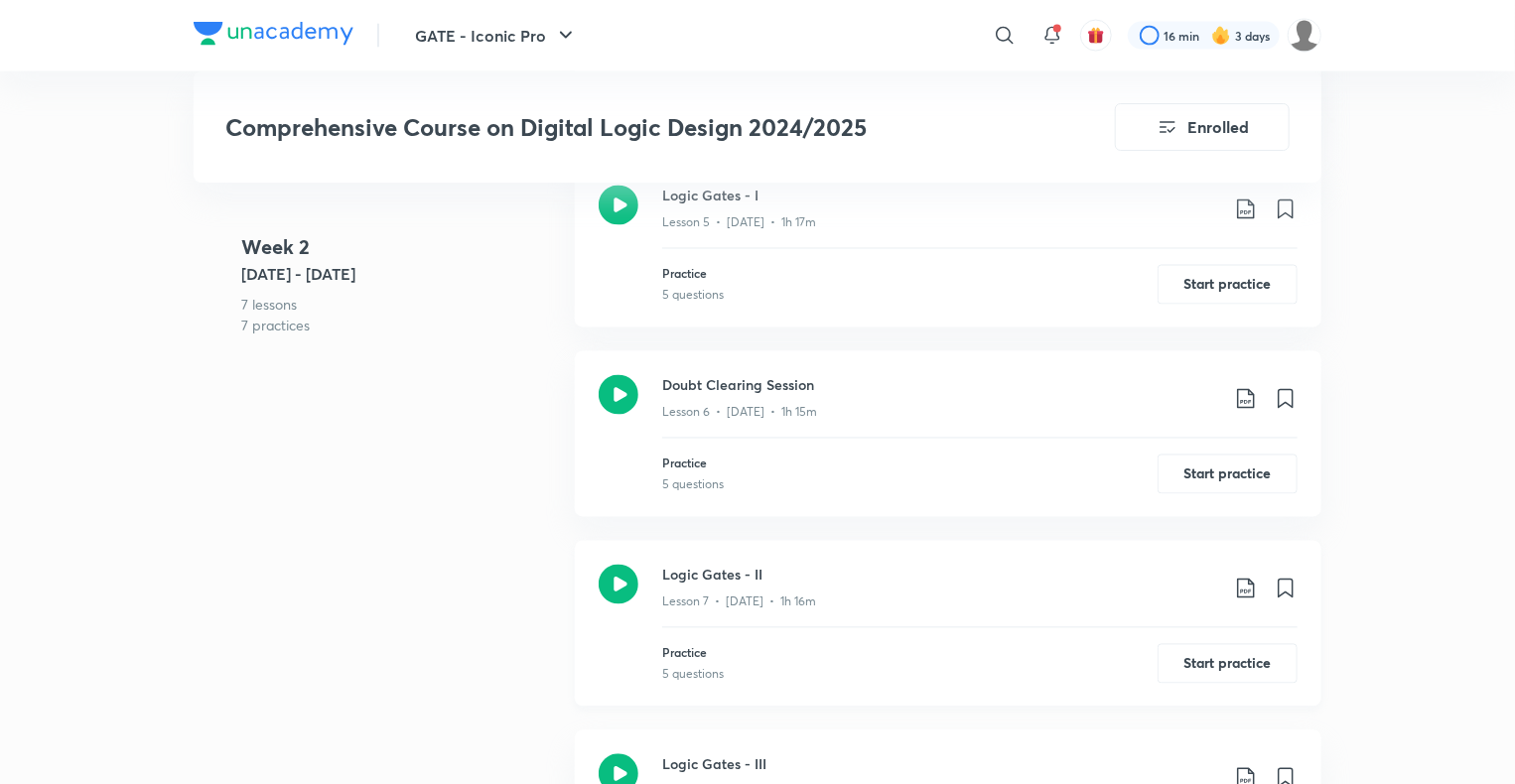 click on "Logic Gates - II" at bounding box center (940, 575) 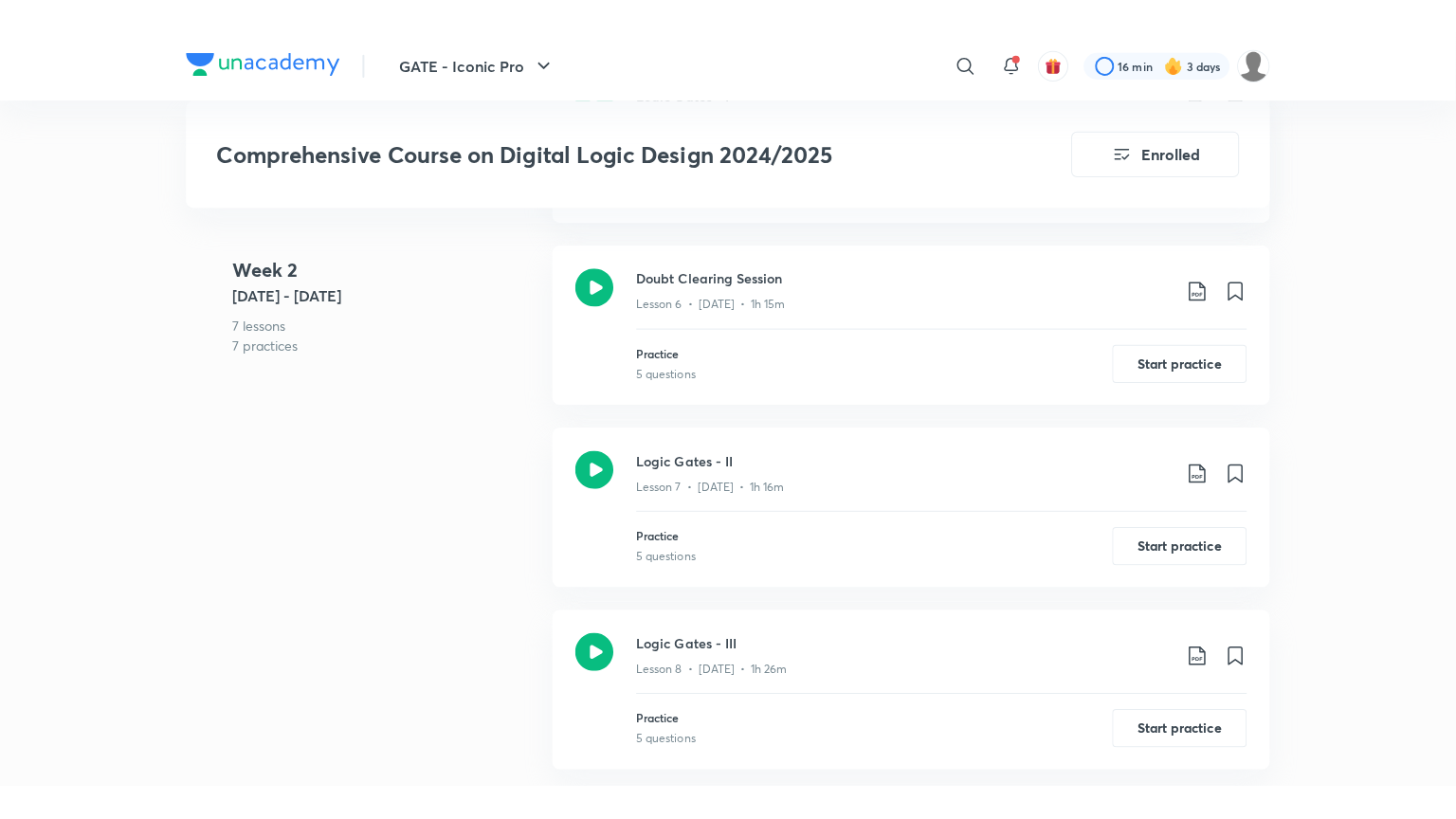 scroll, scrollTop: 1757, scrollLeft: 0, axis: vertical 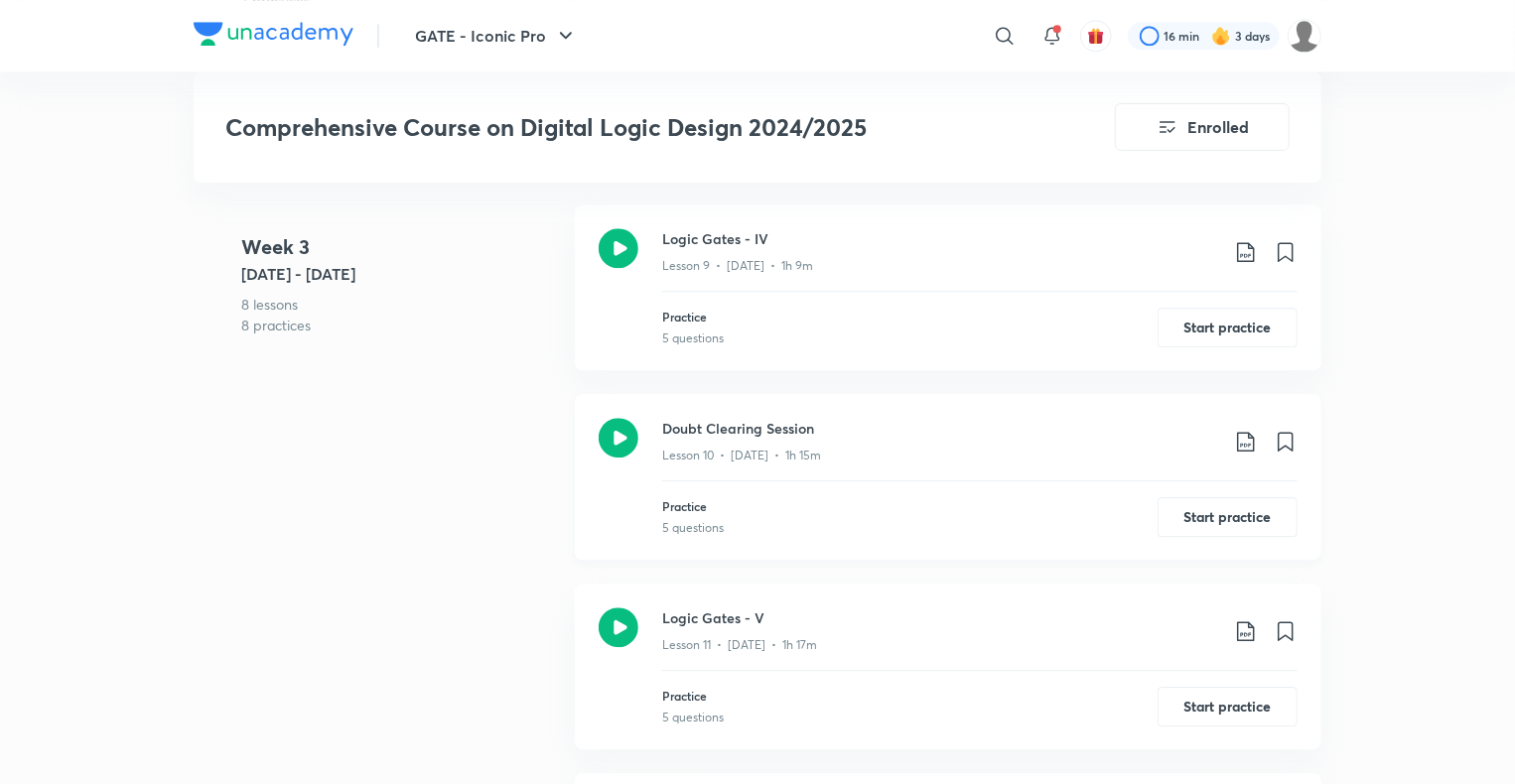 click on "Doubt Clearing Session" at bounding box center [940, -1718] 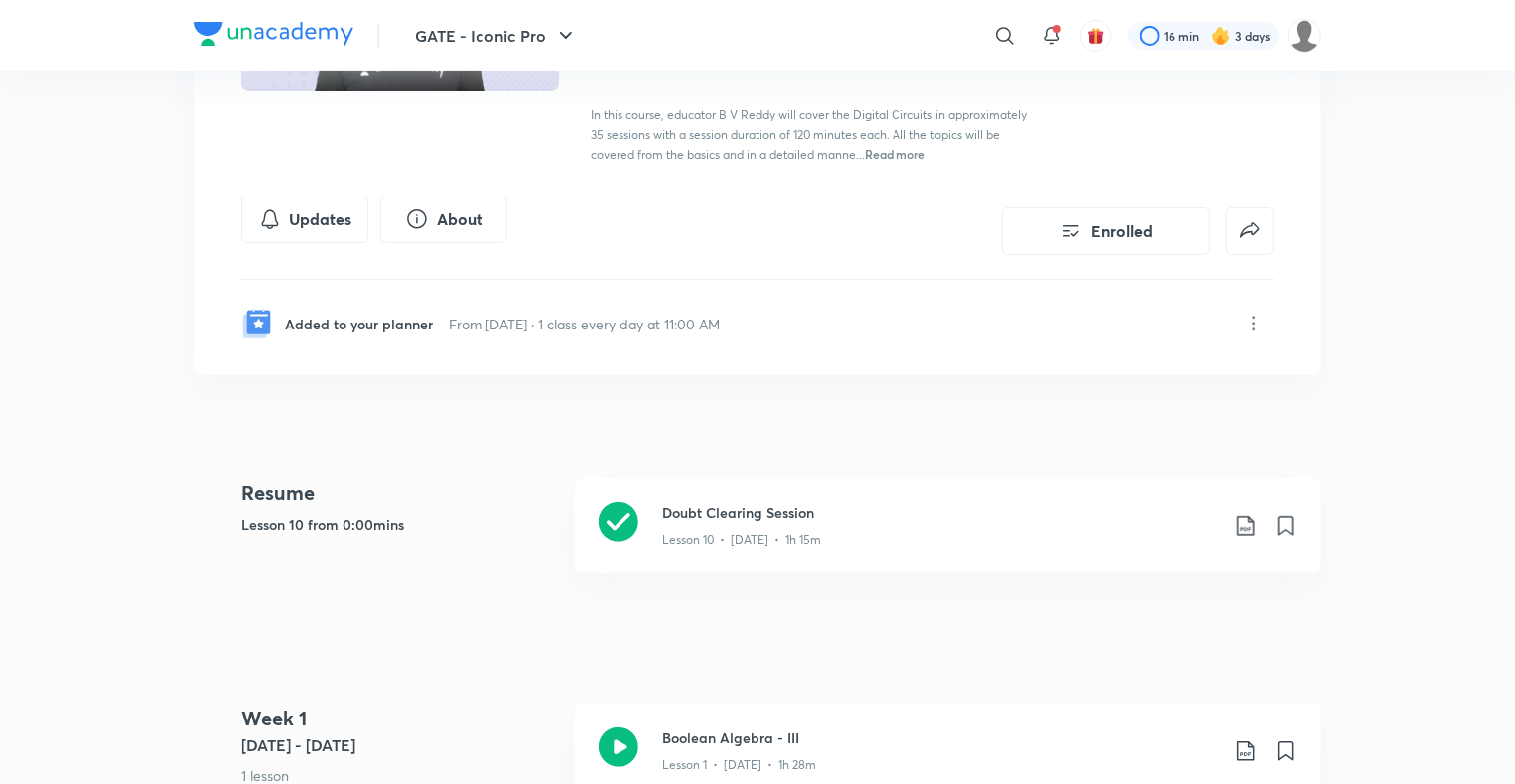 scroll, scrollTop: 0, scrollLeft: 0, axis: both 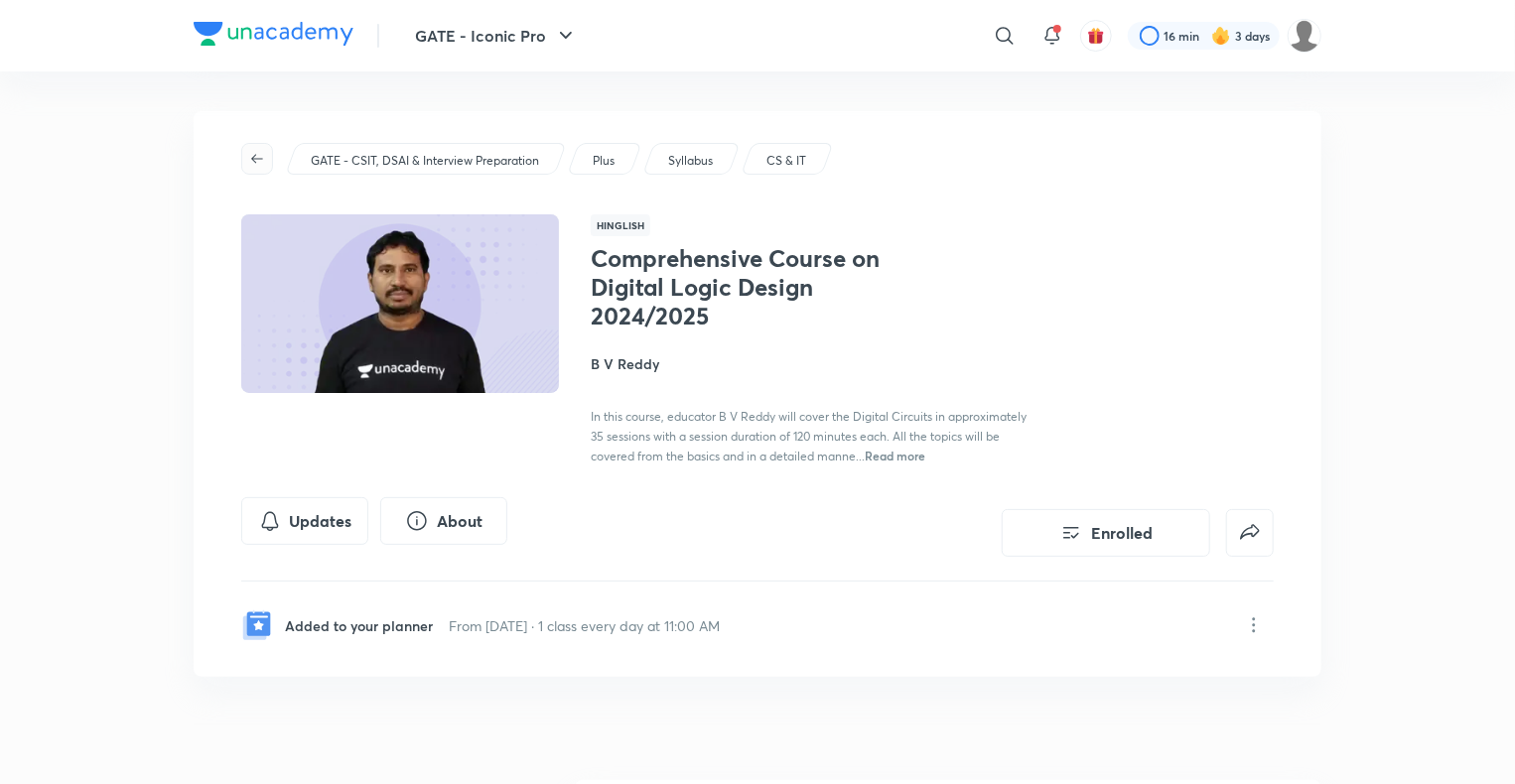 click 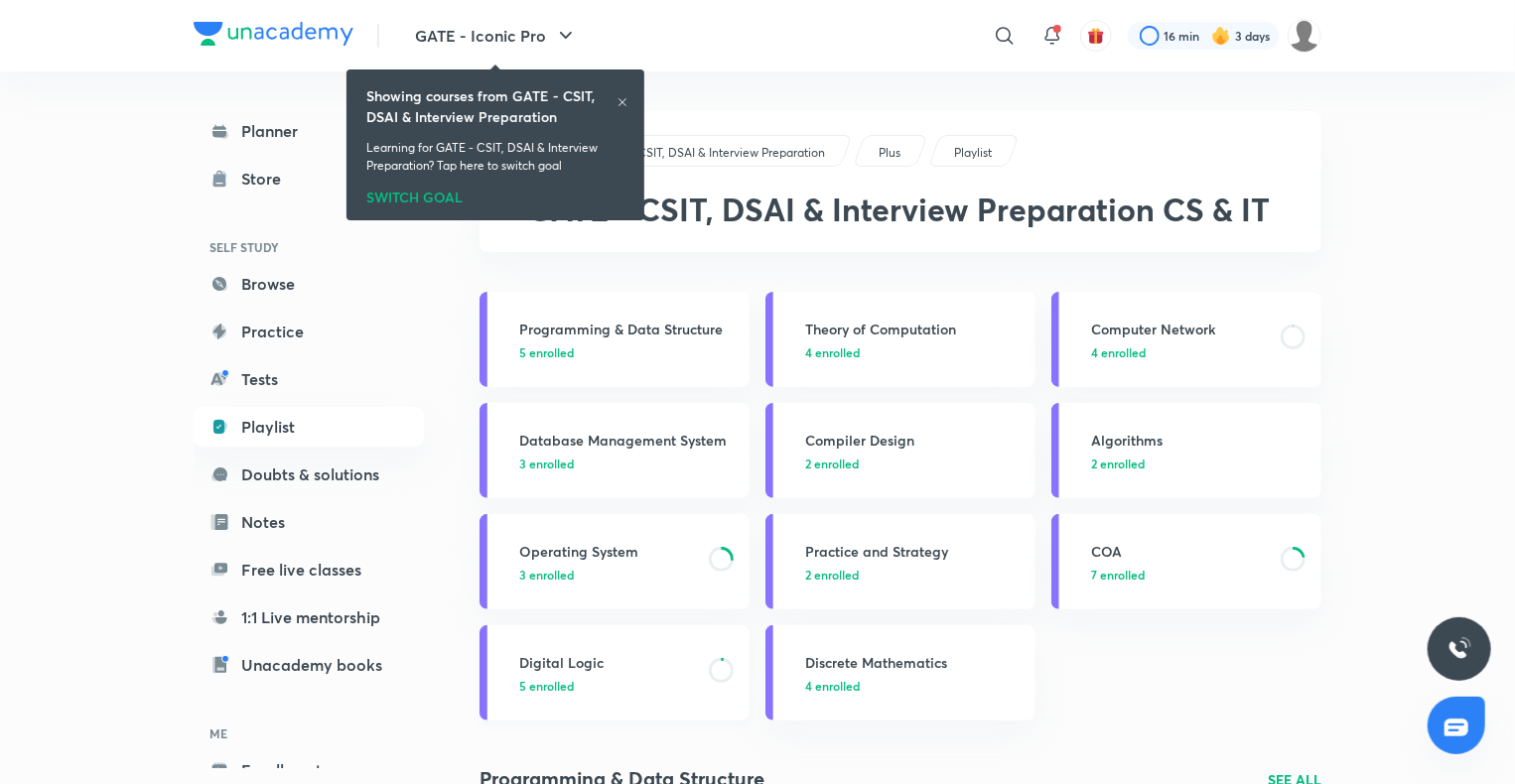 click on "Digital Logic 5 enrolled" at bounding box center (615, 673) 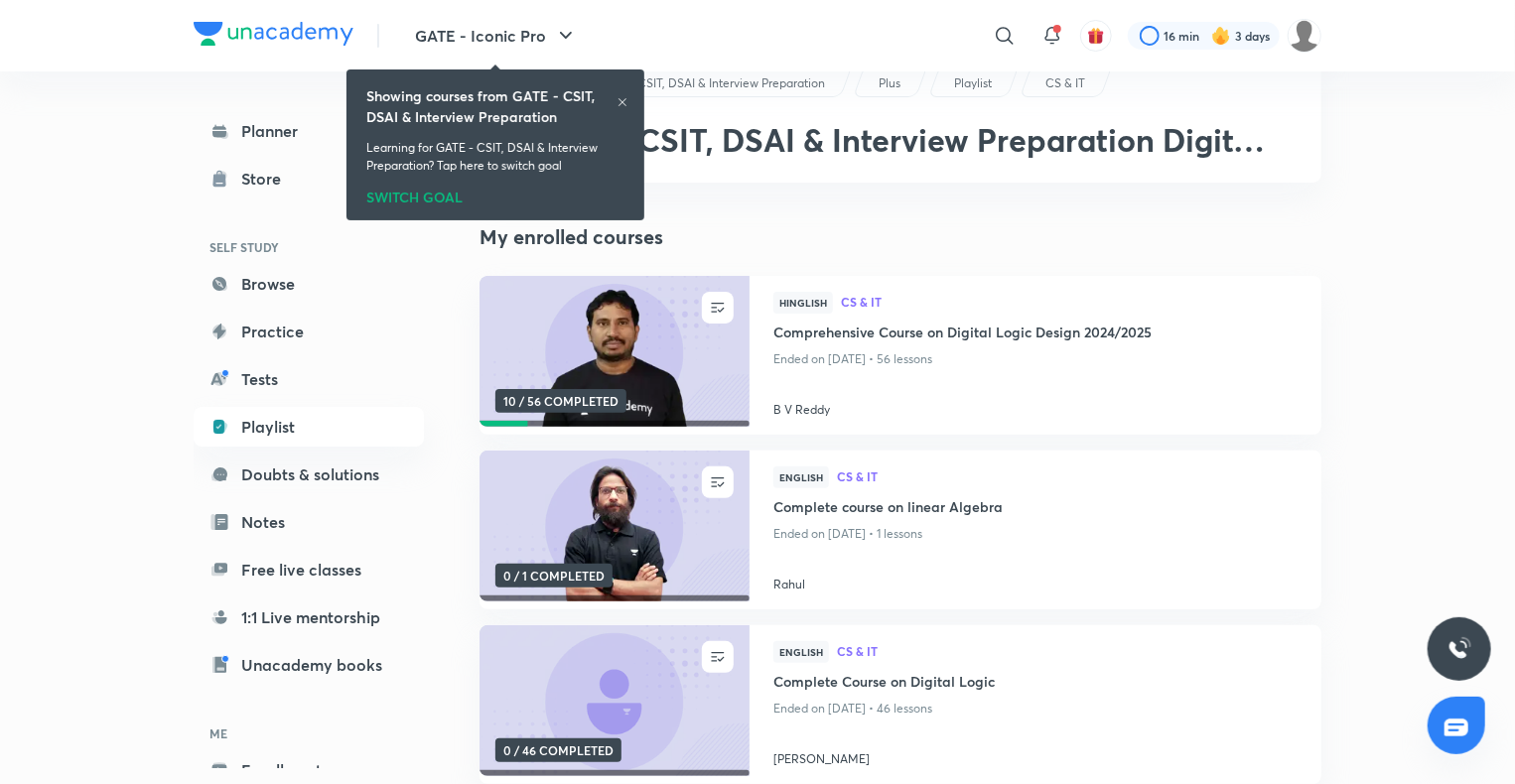scroll, scrollTop: 0, scrollLeft: 0, axis: both 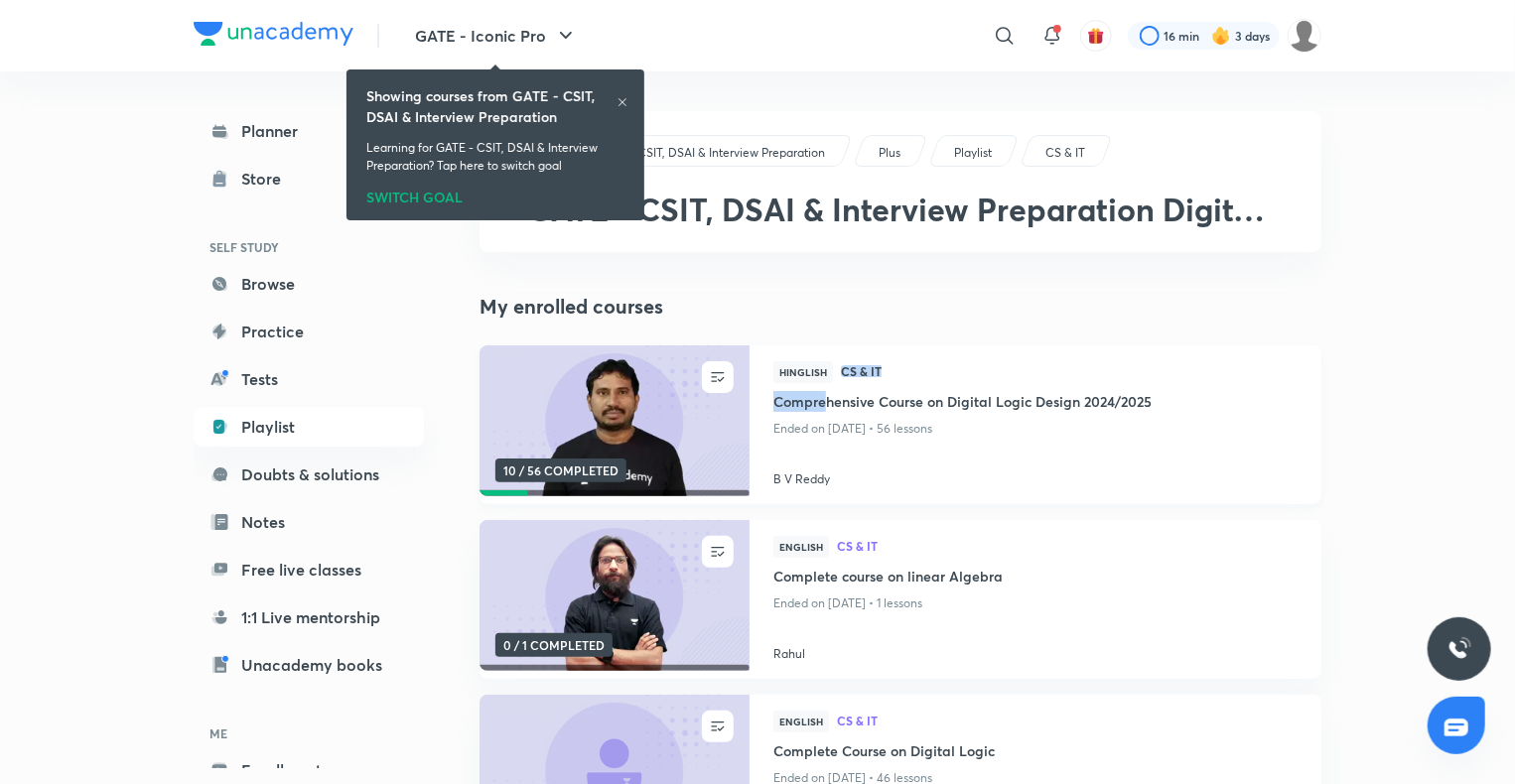 drag, startPoint x: 826, startPoint y: 388, endPoint x: 826, endPoint y: 407, distance: 19 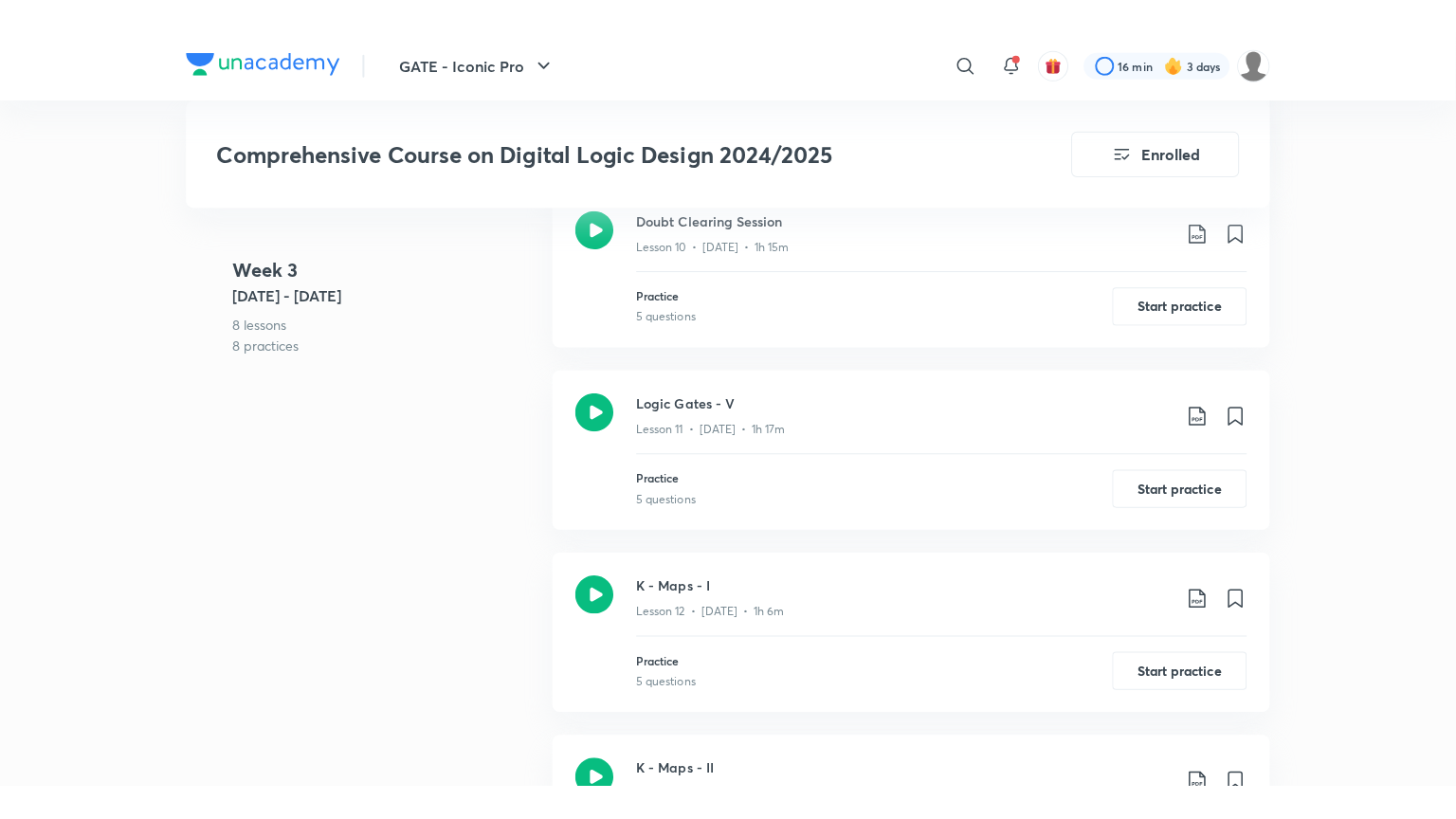 scroll, scrollTop: 2570, scrollLeft: 0, axis: vertical 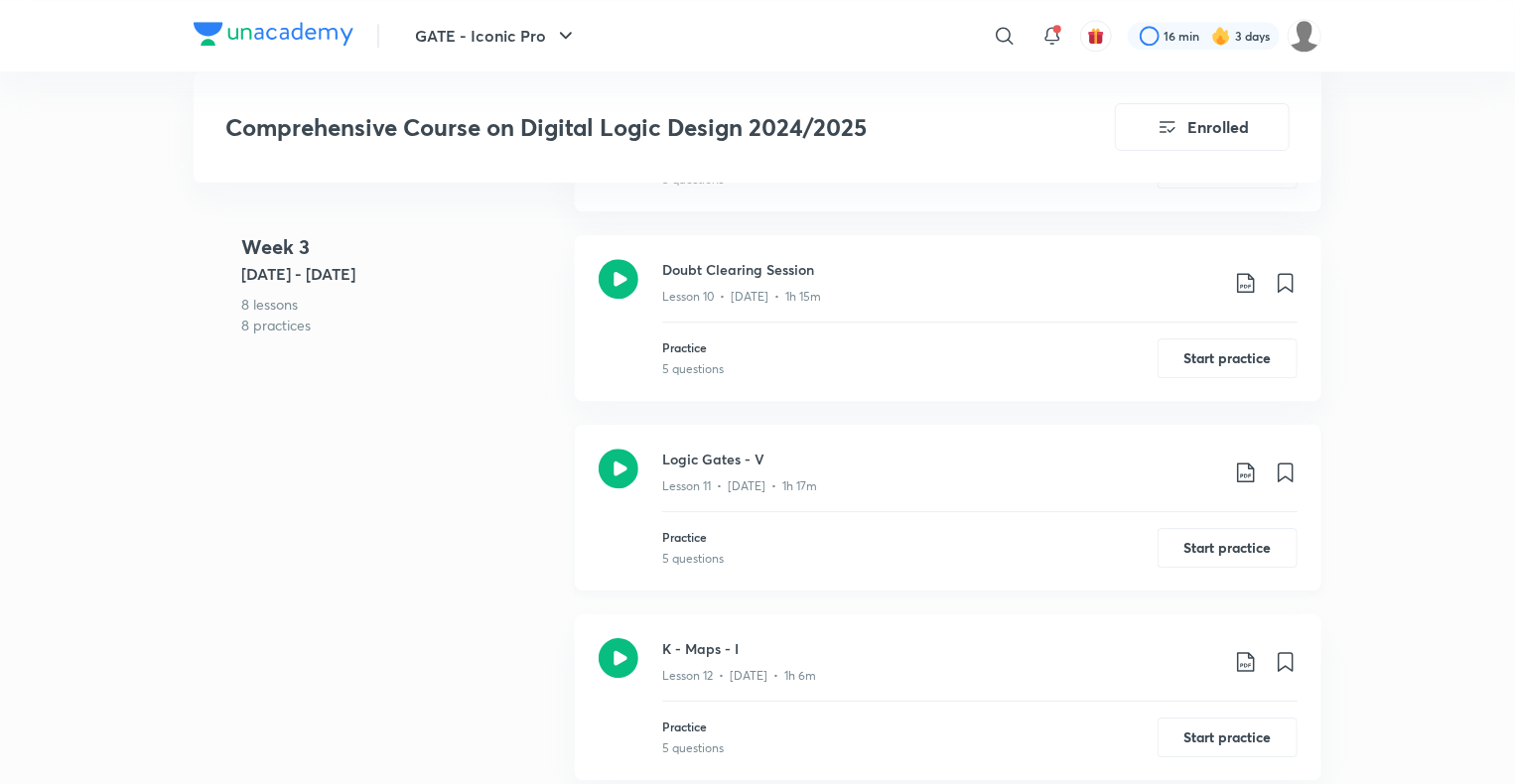 click on "Logic Gates - V" at bounding box center (940, 458) 